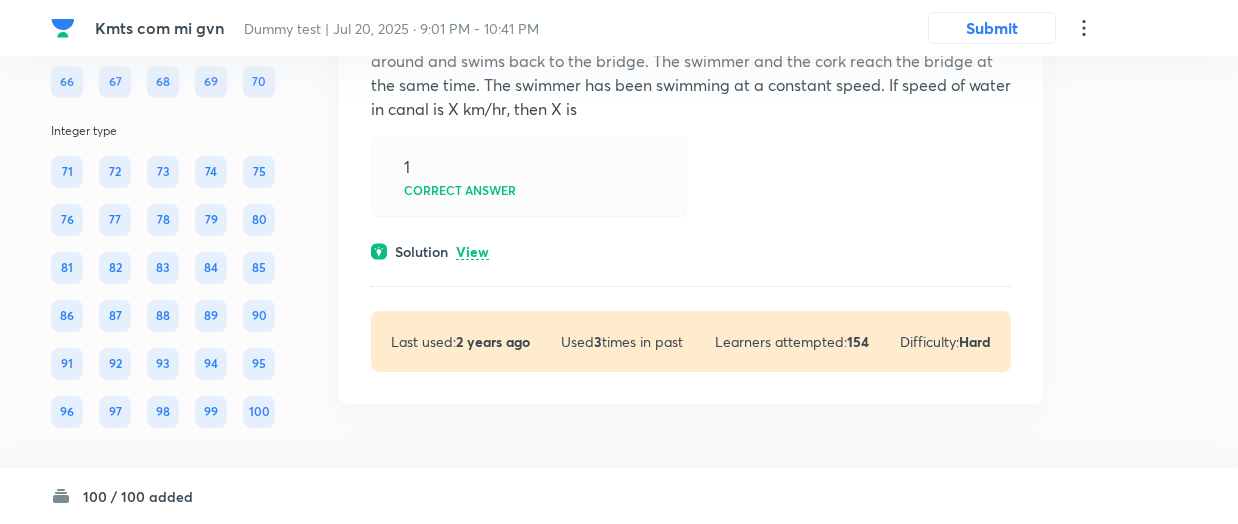 scroll, scrollTop: 0, scrollLeft: 0, axis: both 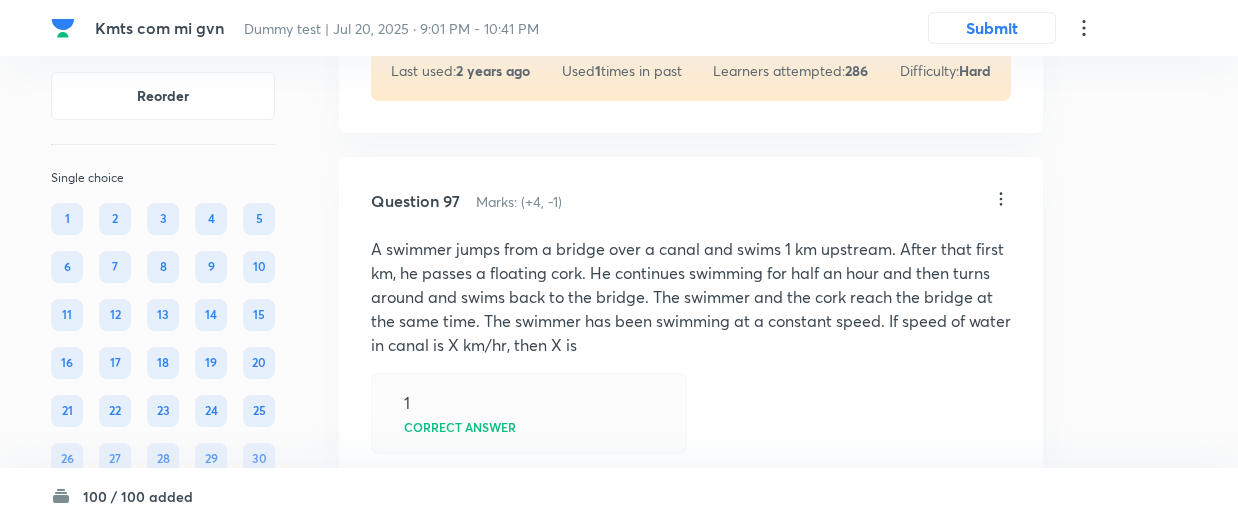 click on "View" at bounding box center [472, -526] 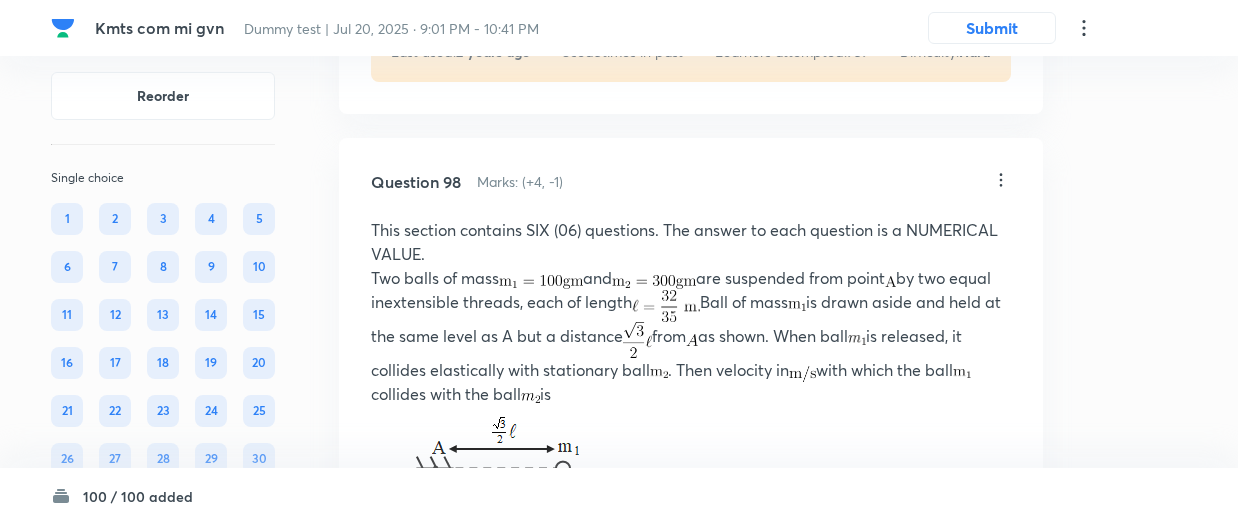 scroll, scrollTop: 60444, scrollLeft: 0, axis: vertical 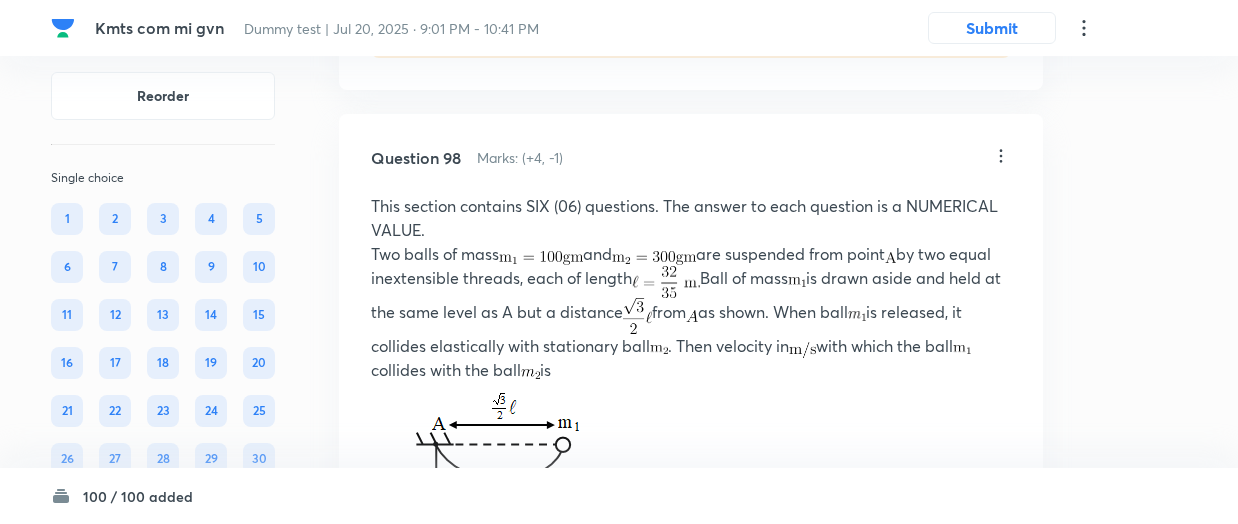 click on "View" at bounding box center (472, -570) 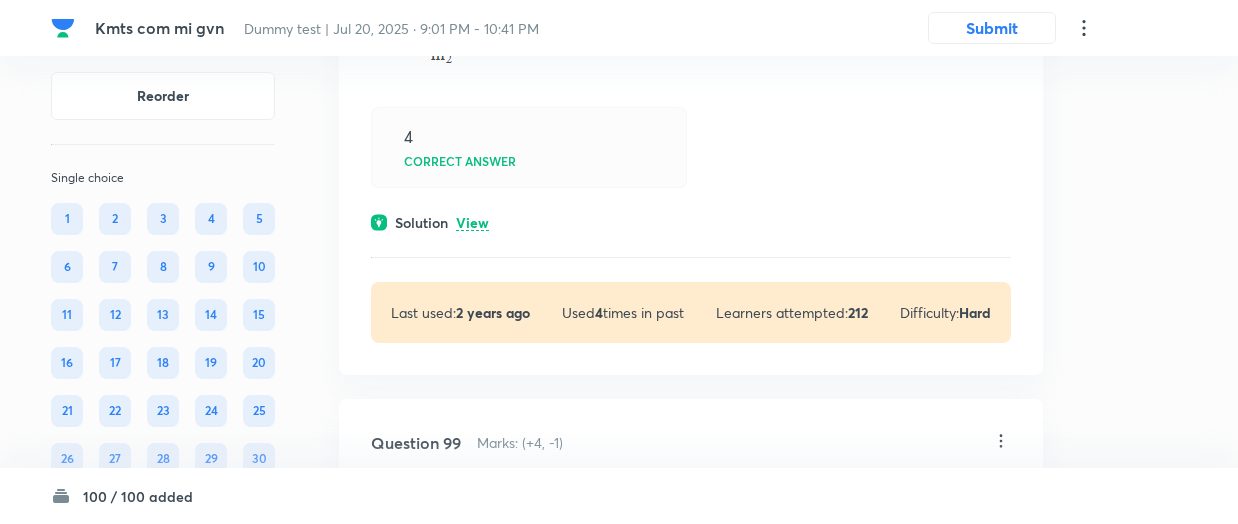 scroll, scrollTop: 61347, scrollLeft: 0, axis: vertical 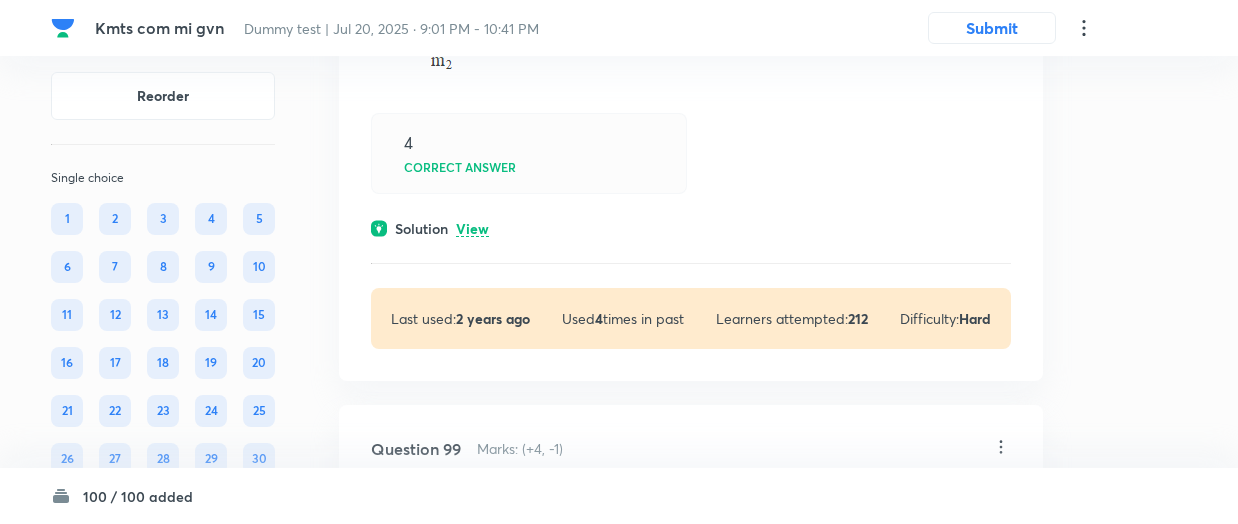 click on "View" at bounding box center [472, -570] 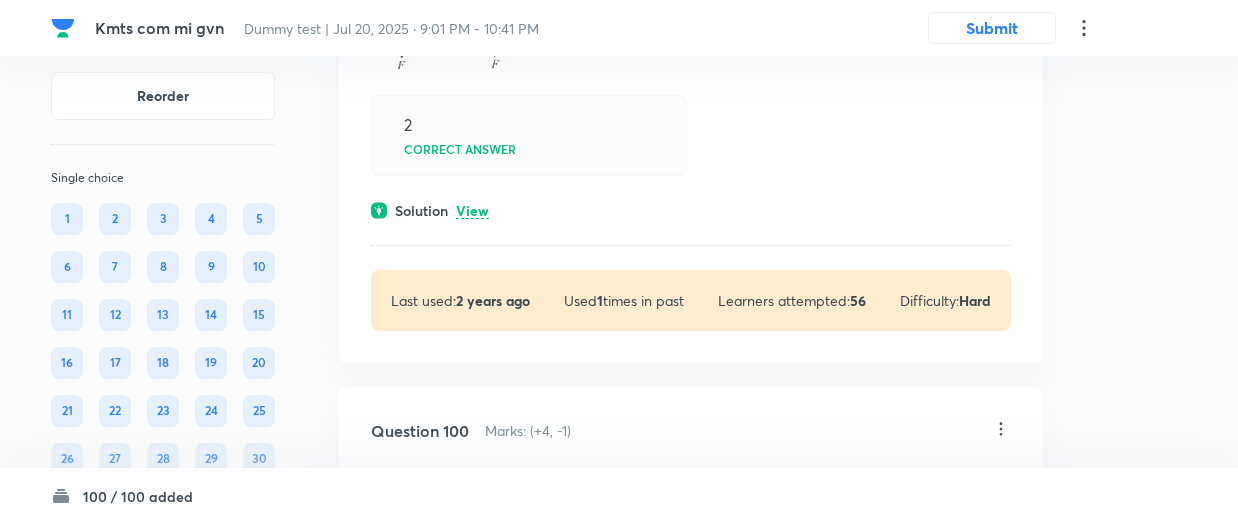 scroll, scrollTop: 62413, scrollLeft: 0, axis: vertical 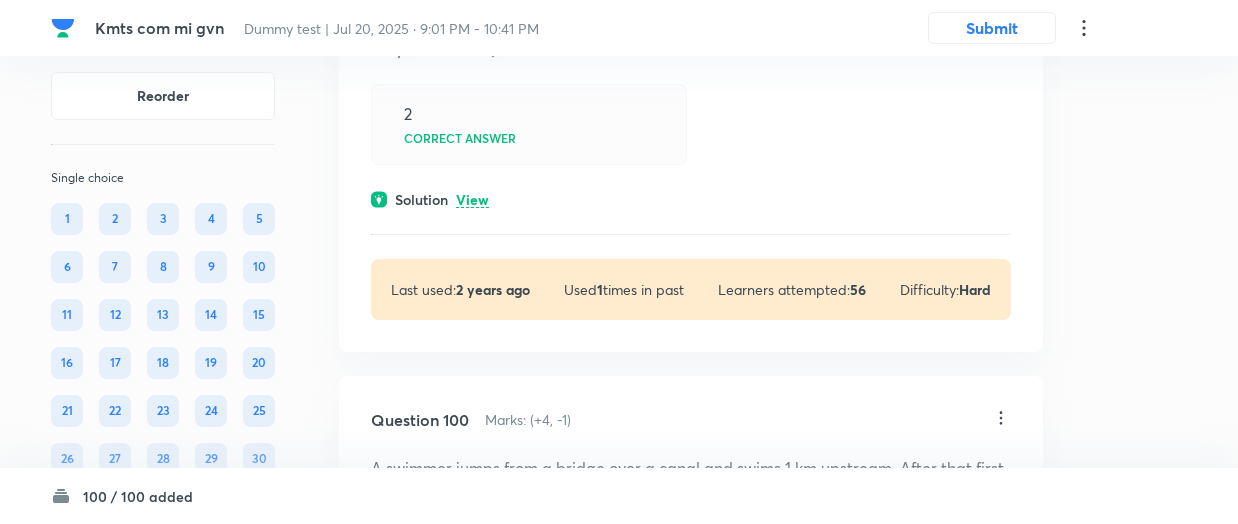 click on "View" at bounding box center (472, -396) 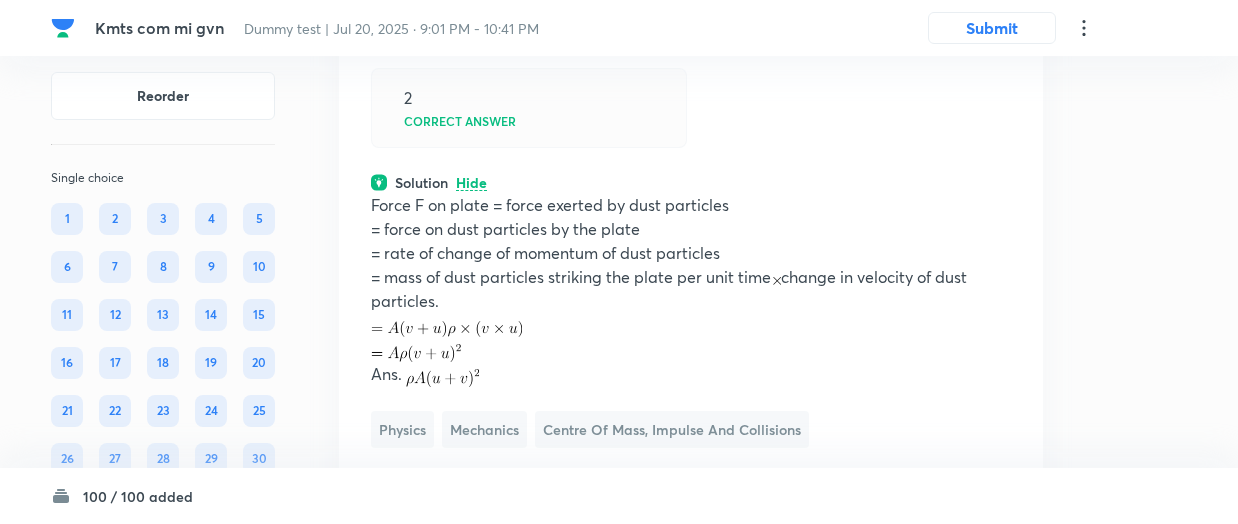 scroll, scrollTop: 58933, scrollLeft: 0, axis: vertical 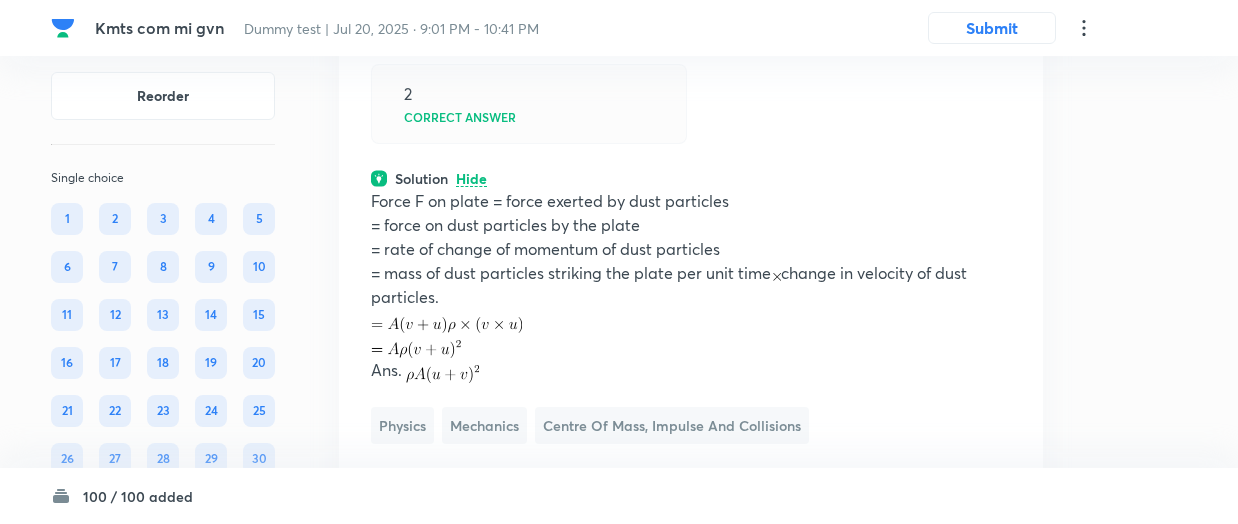 click on "View" at bounding box center (472, -461) 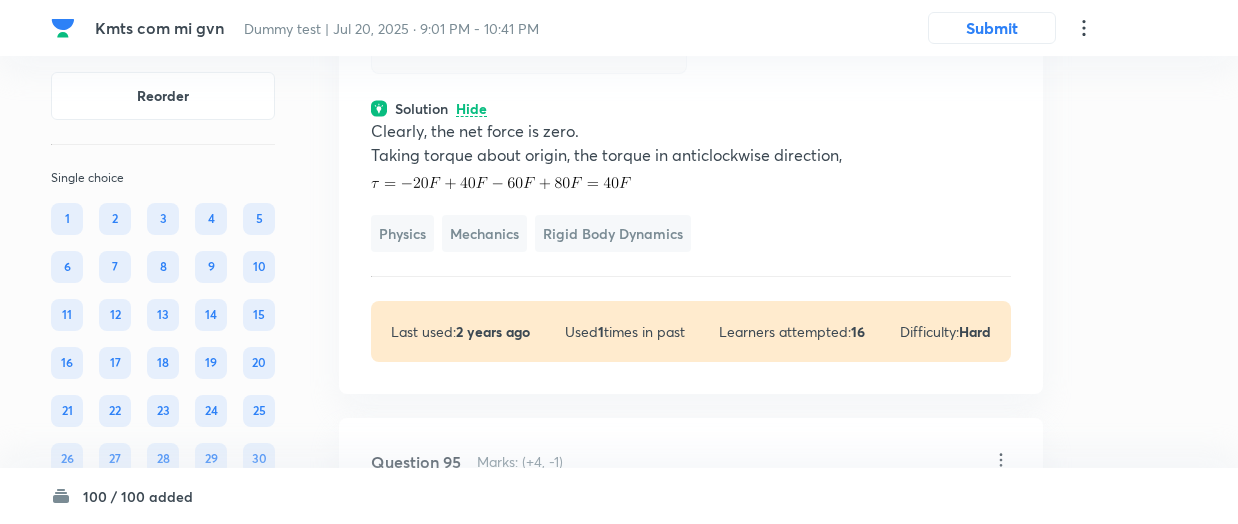 scroll, scrollTop: 58229, scrollLeft: 0, axis: vertical 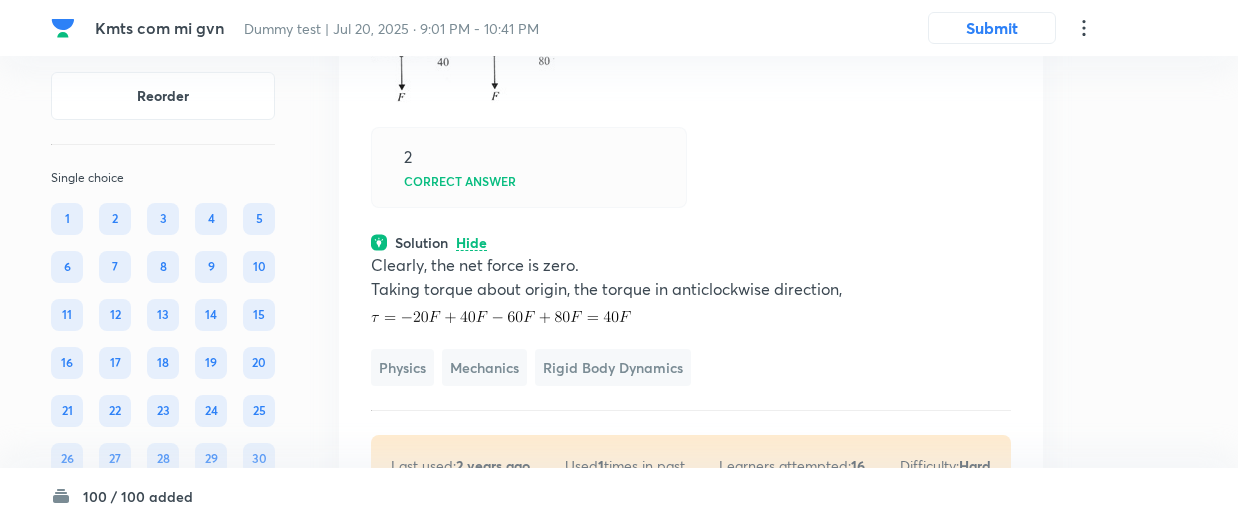 click on "View" at bounding box center [472, -353] 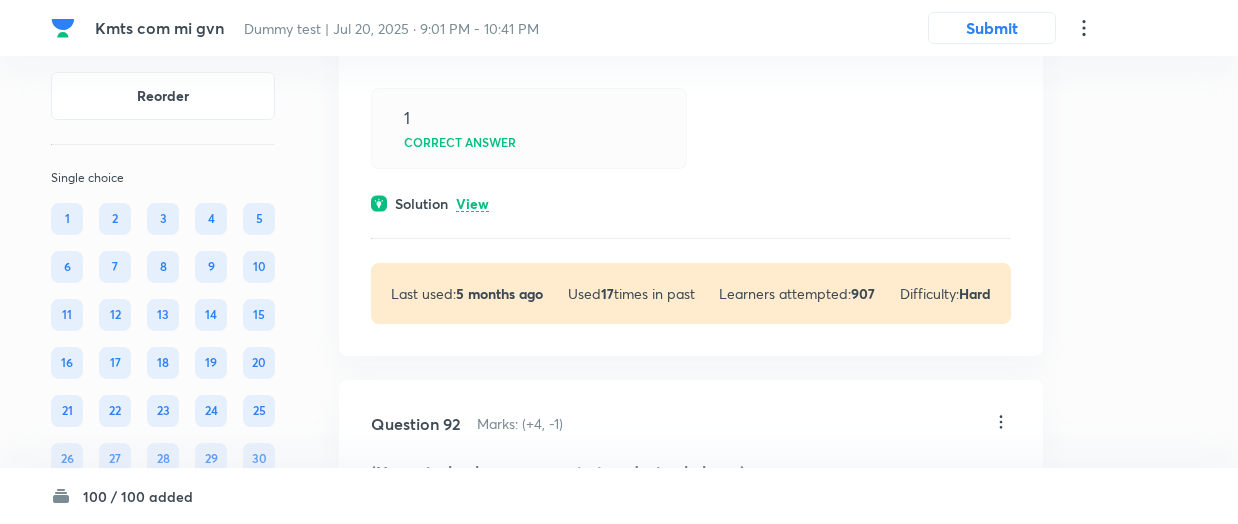 scroll, scrollTop: 56685, scrollLeft: 0, axis: vertical 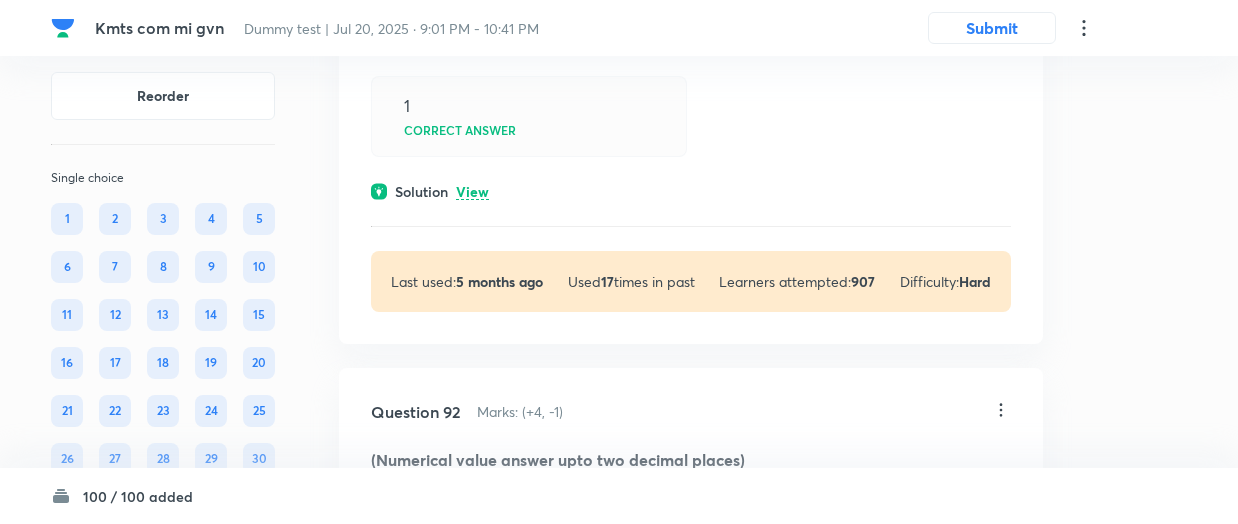 click on "View" at bounding box center [472, -442] 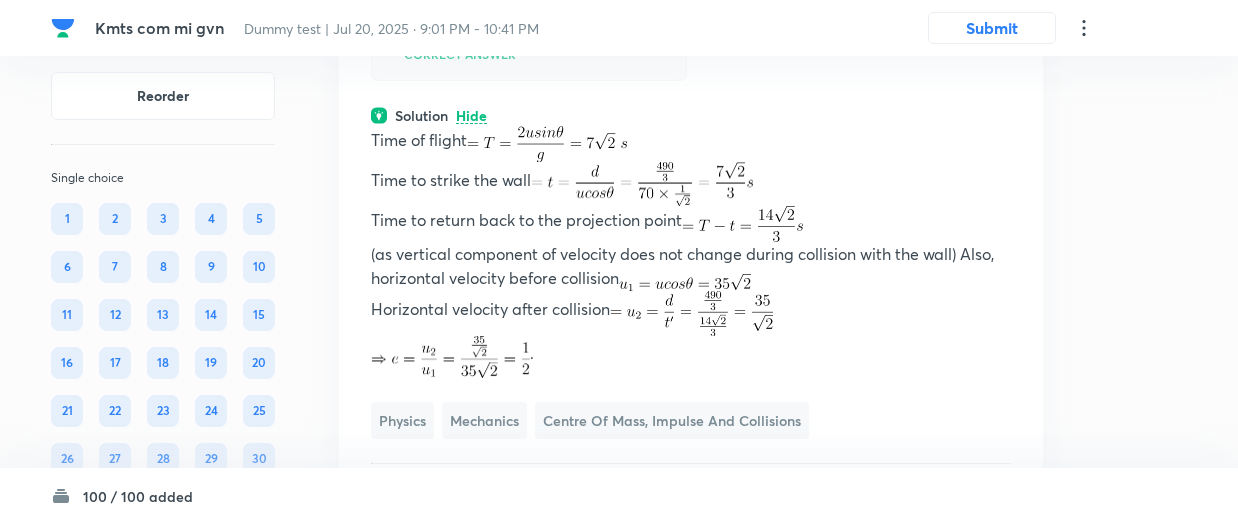scroll, scrollTop: 56126, scrollLeft: 0, axis: vertical 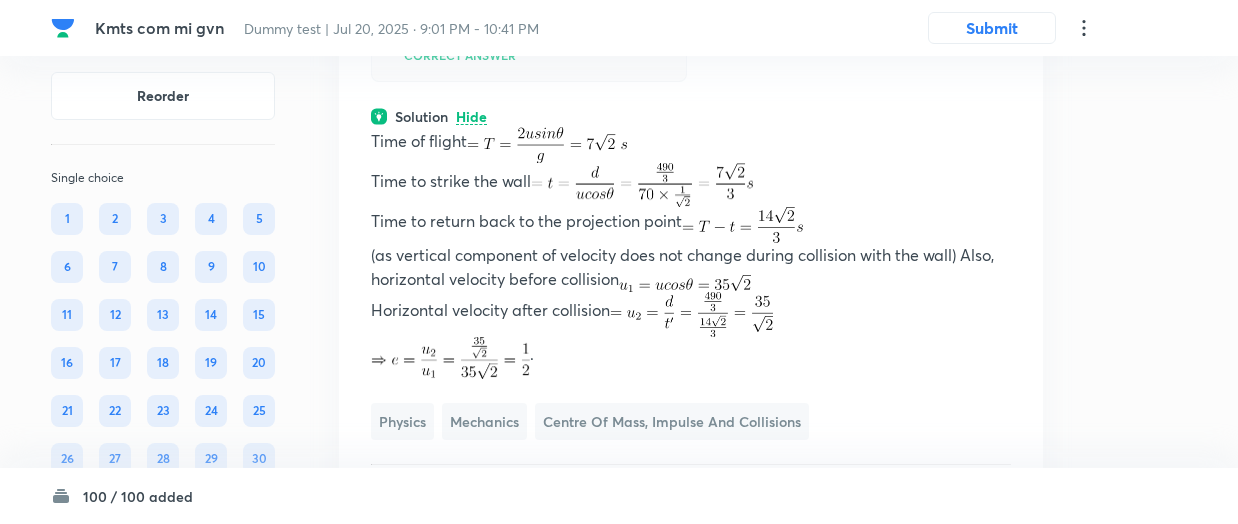 click on "View" at bounding box center [472, -439] 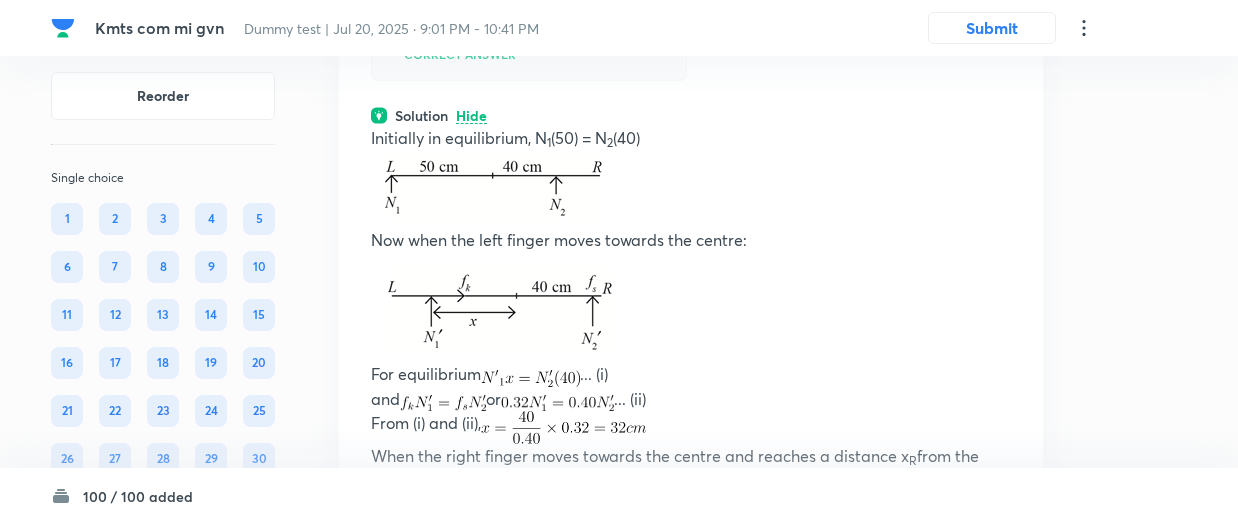 scroll, scrollTop: 55579, scrollLeft: 0, axis: vertical 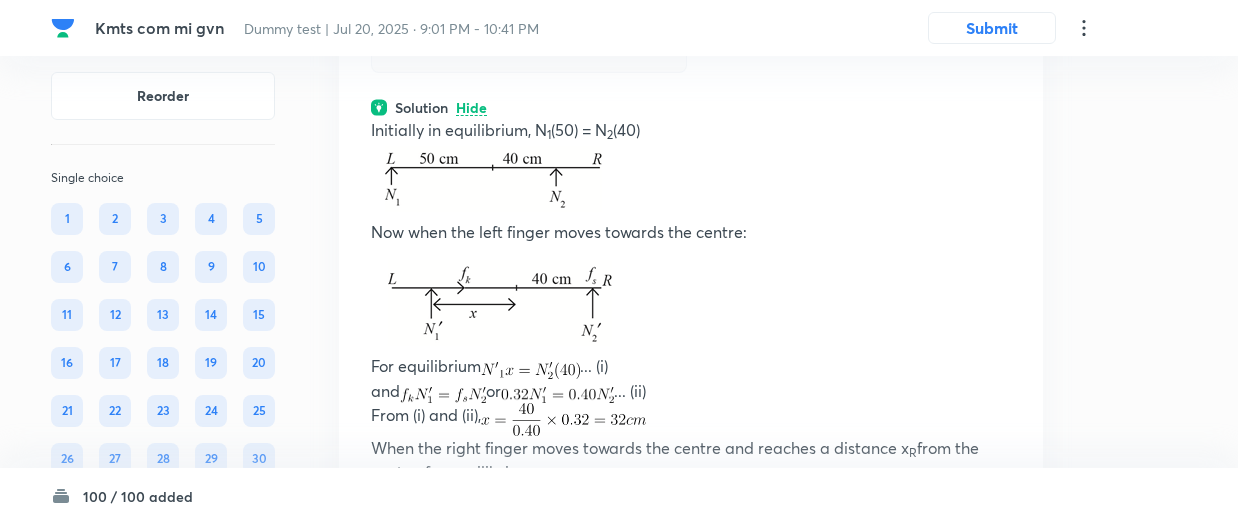 click on "View" at bounding box center [472, -495] 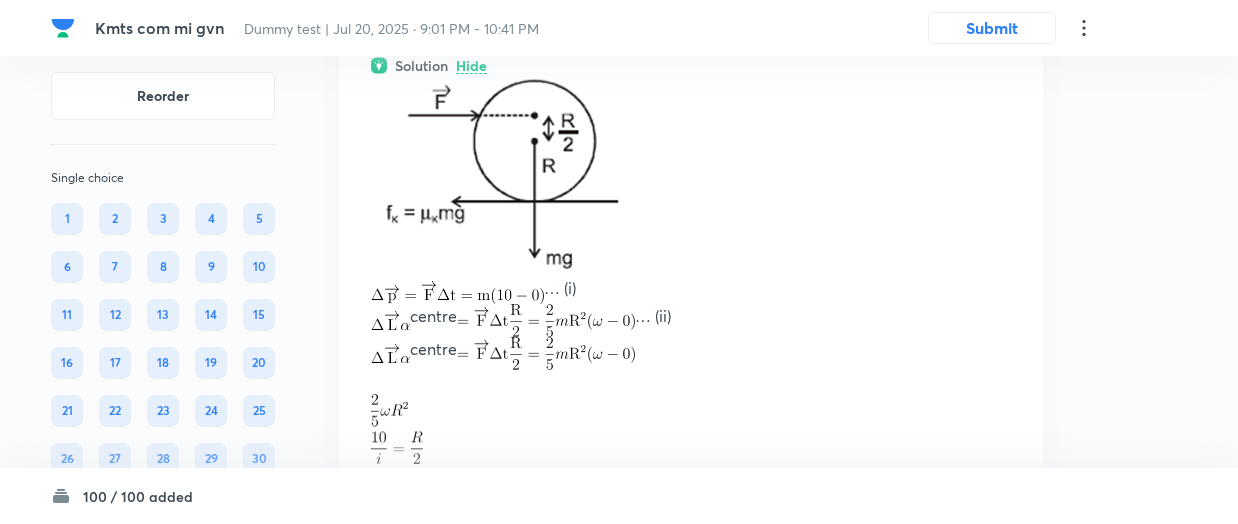 scroll, scrollTop: 55027, scrollLeft: 0, axis: vertical 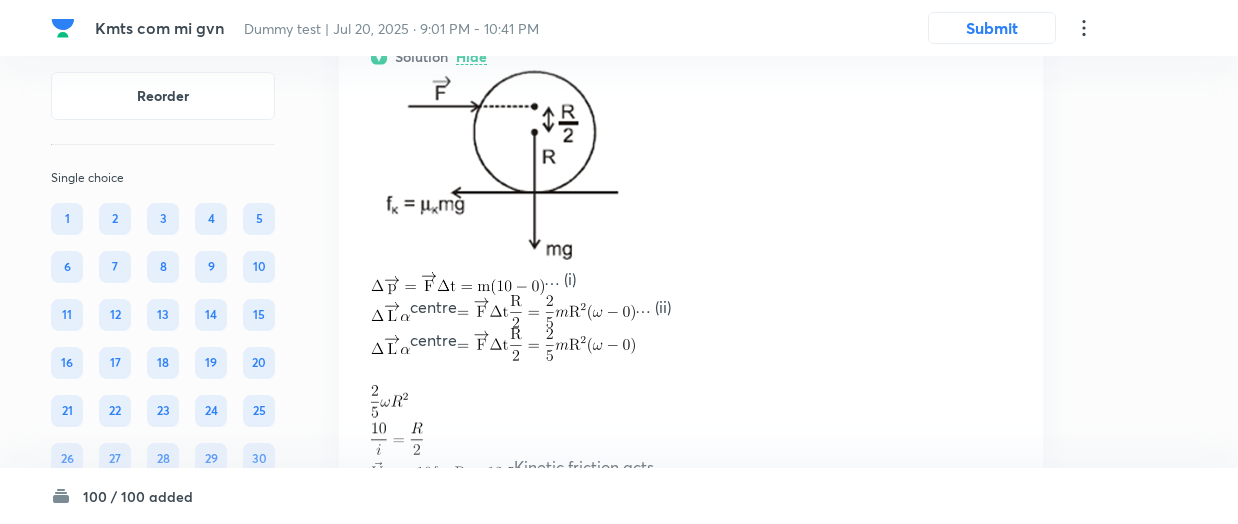 click on "View" at bounding box center (472, -467) 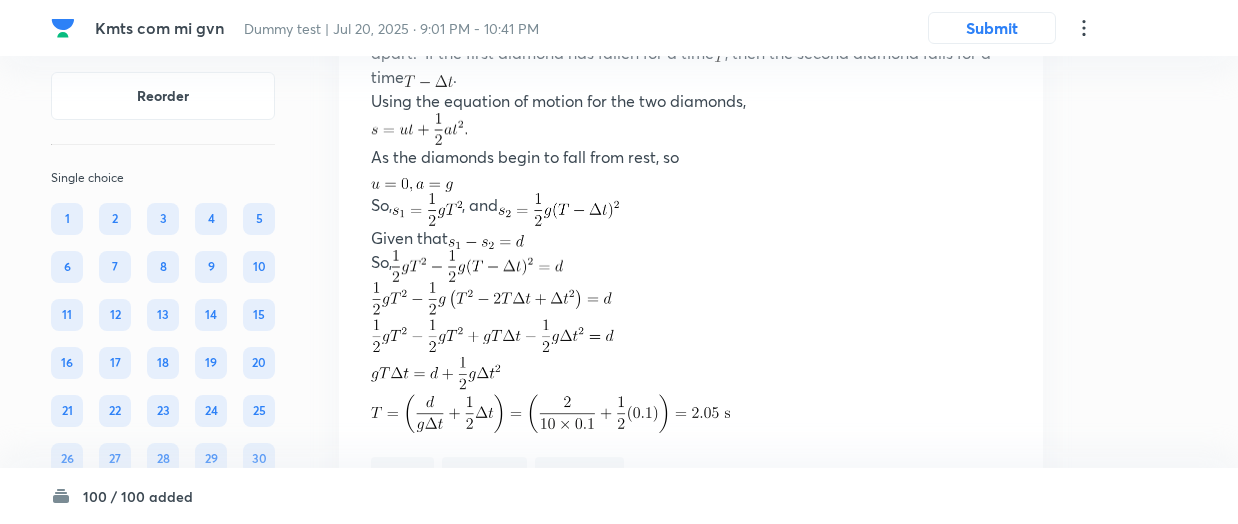 scroll, scrollTop: 54553, scrollLeft: 0, axis: vertical 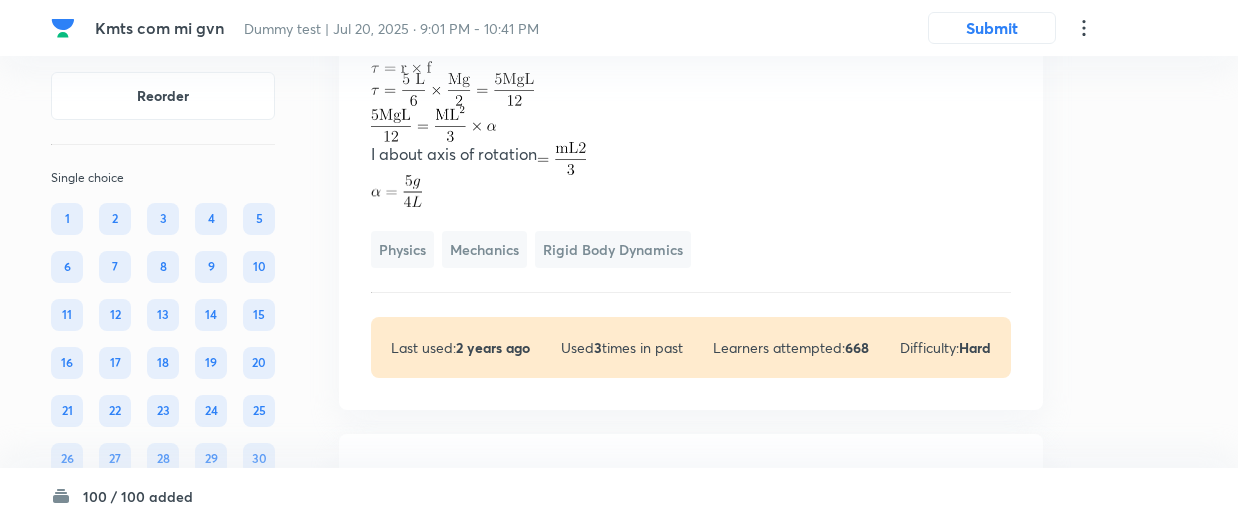 click on "View" at bounding box center [472, -449] 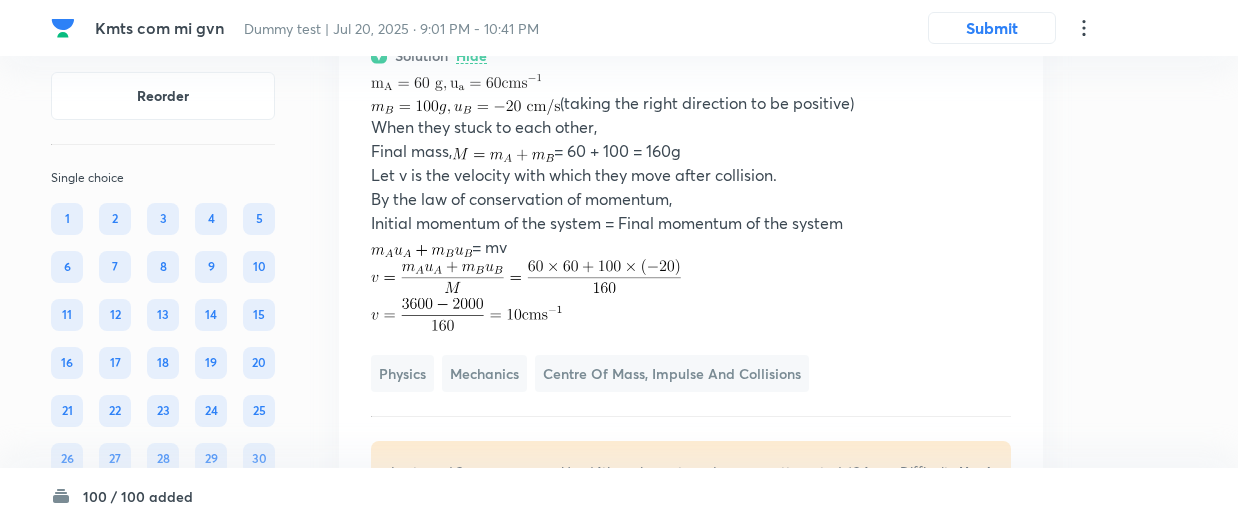 scroll, scrollTop: 53542, scrollLeft: 0, axis: vertical 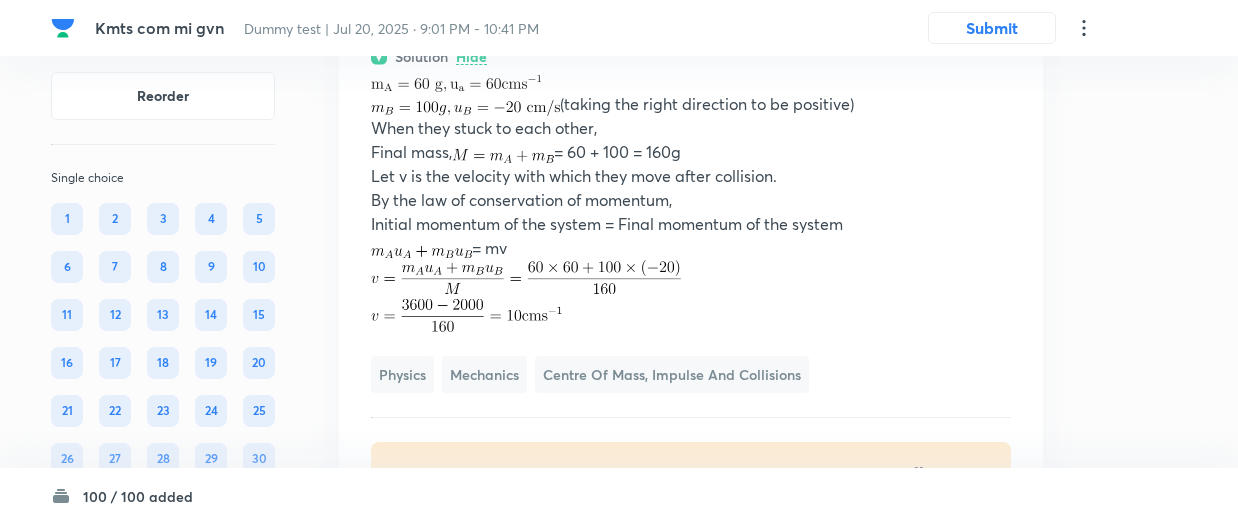 click on "View" at bounding box center [472, -426] 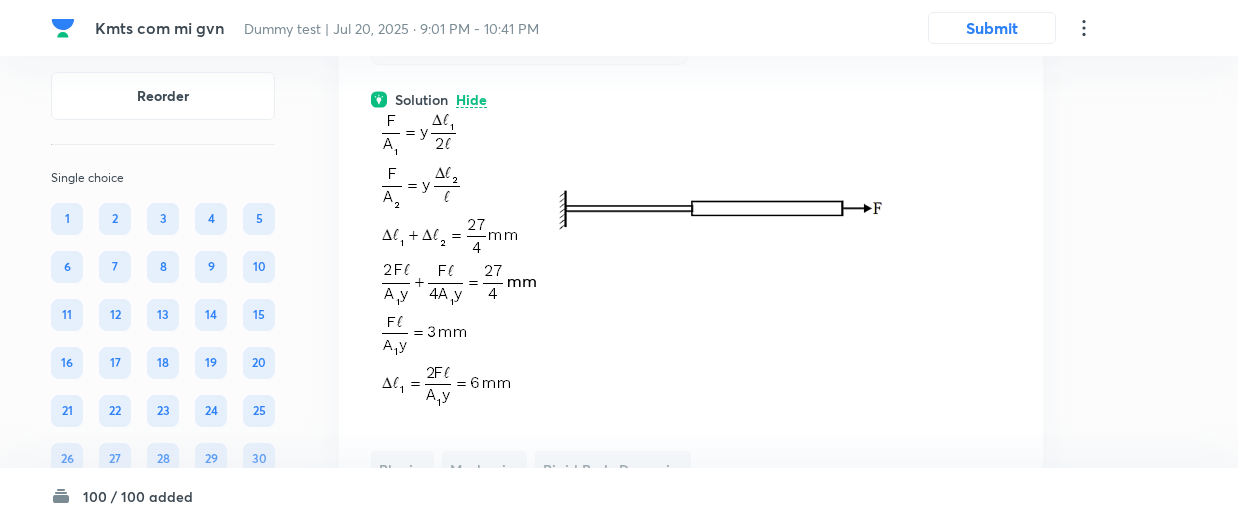 scroll, scrollTop: 53015, scrollLeft: 0, axis: vertical 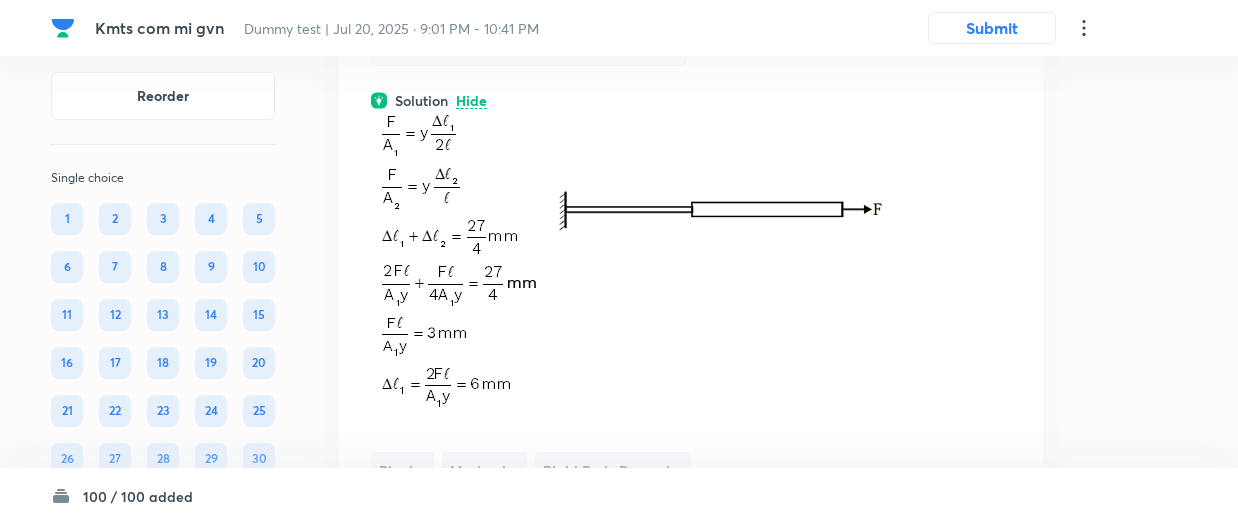 click on "Solution View" at bounding box center (691, -450) 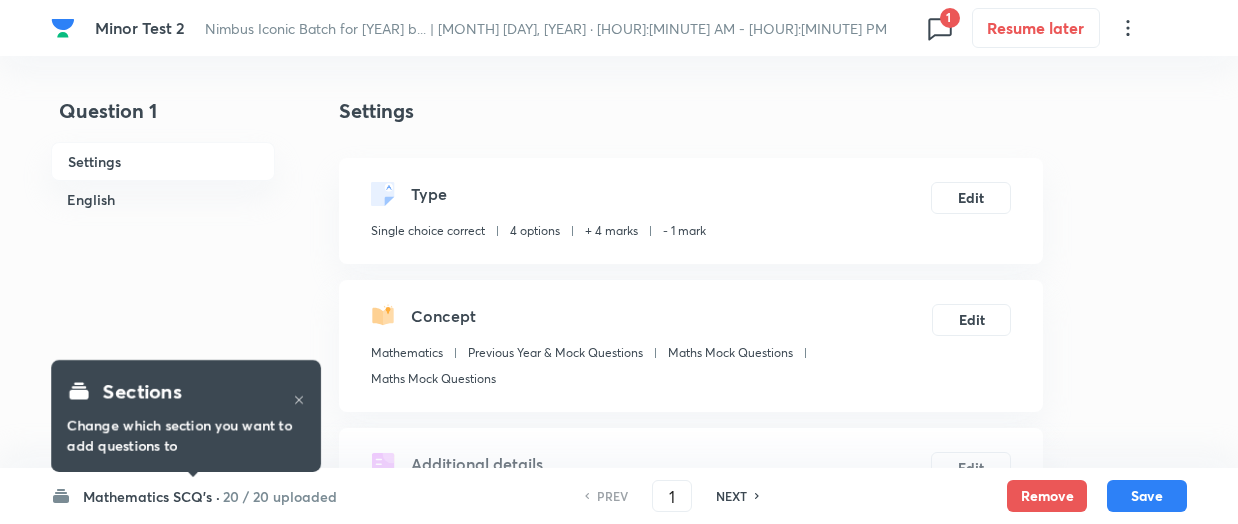 scroll, scrollTop: 0, scrollLeft: 0, axis: both 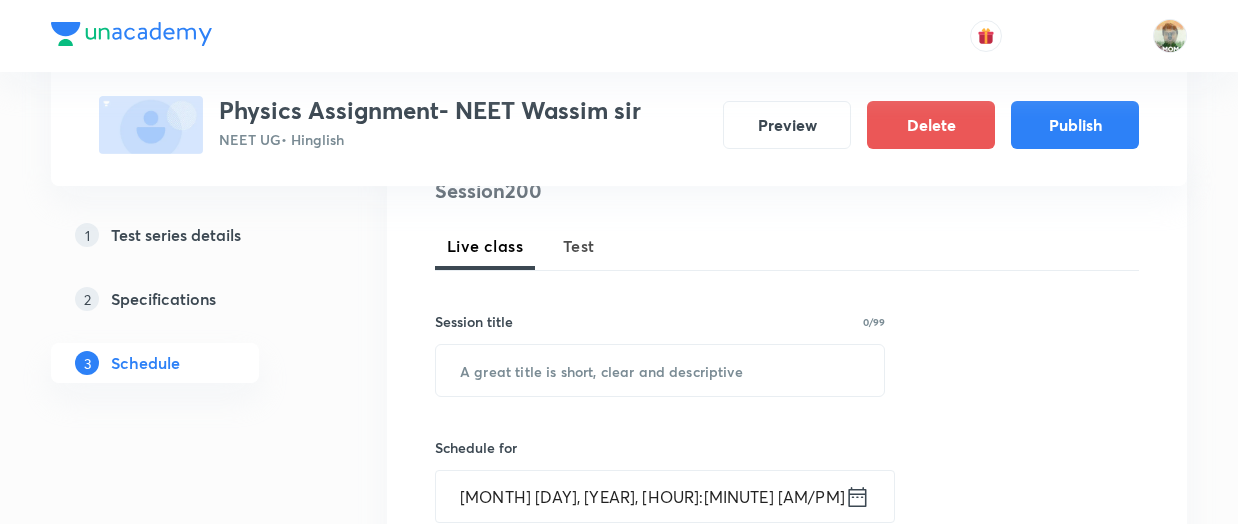 click on "Test" at bounding box center (579, 246) 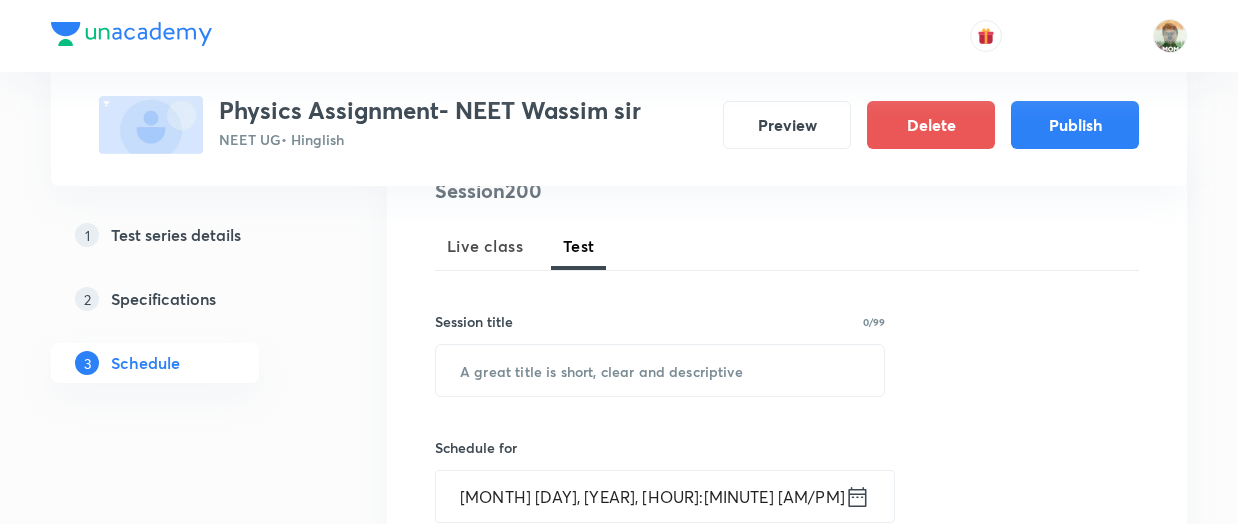 click on "Session title 0/99 ​" at bounding box center (660, 354) 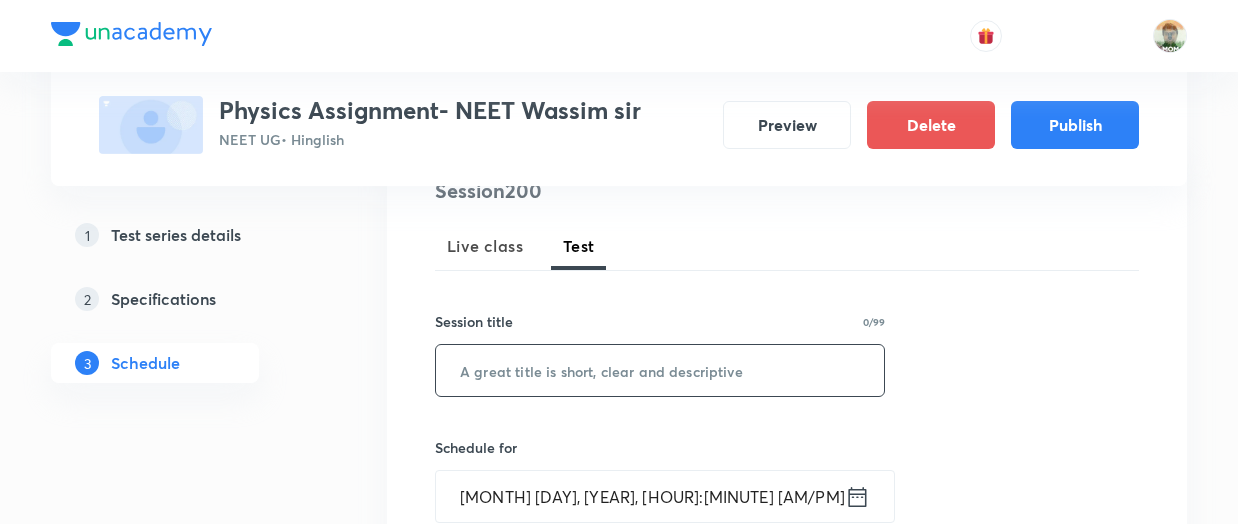 click at bounding box center (660, 370) 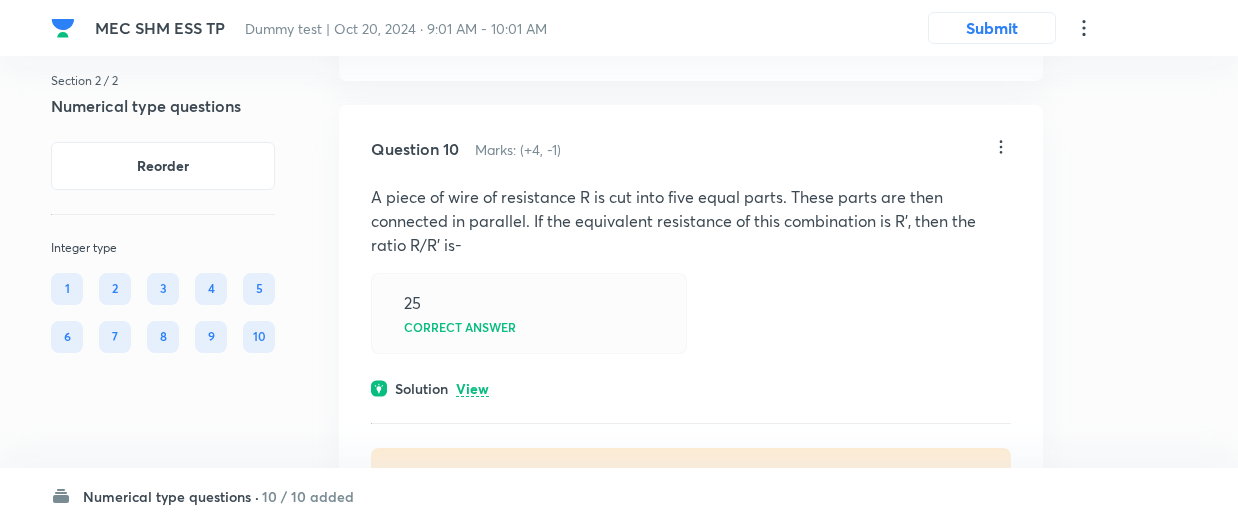 scroll, scrollTop: 5674, scrollLeft: 0, axis: vertical 